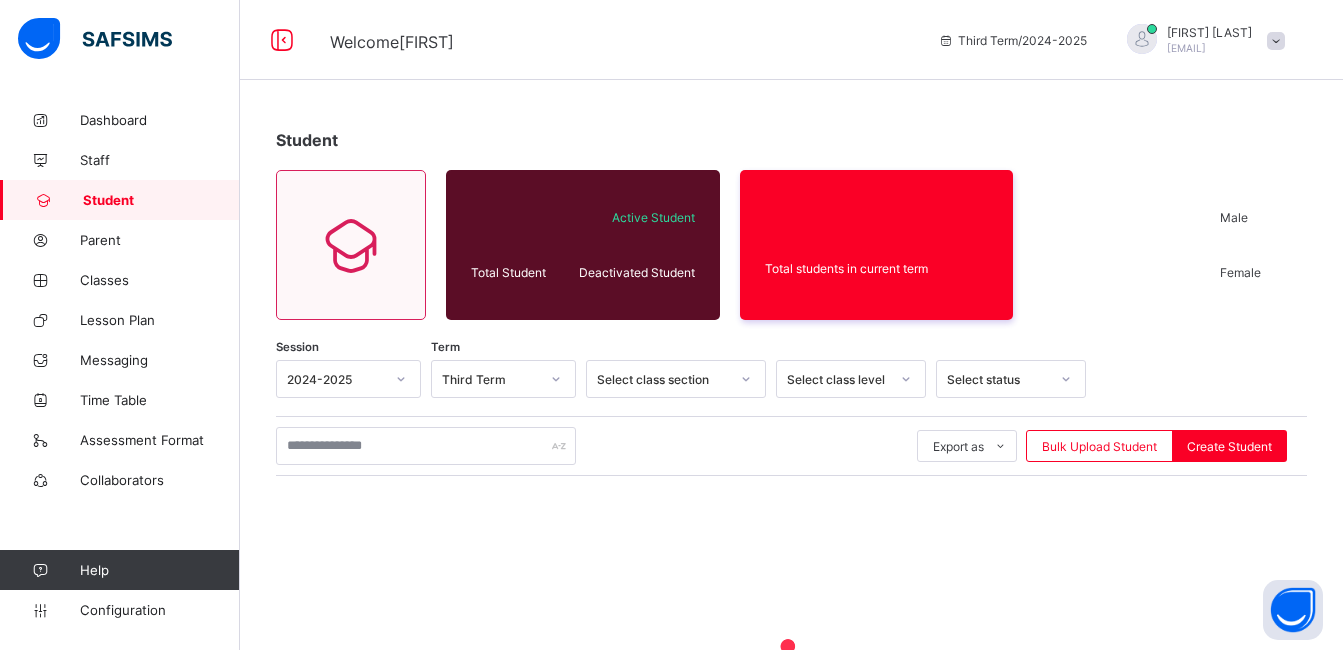 scroll, scrollTop: 0, scrollLeft: 0, axis: both 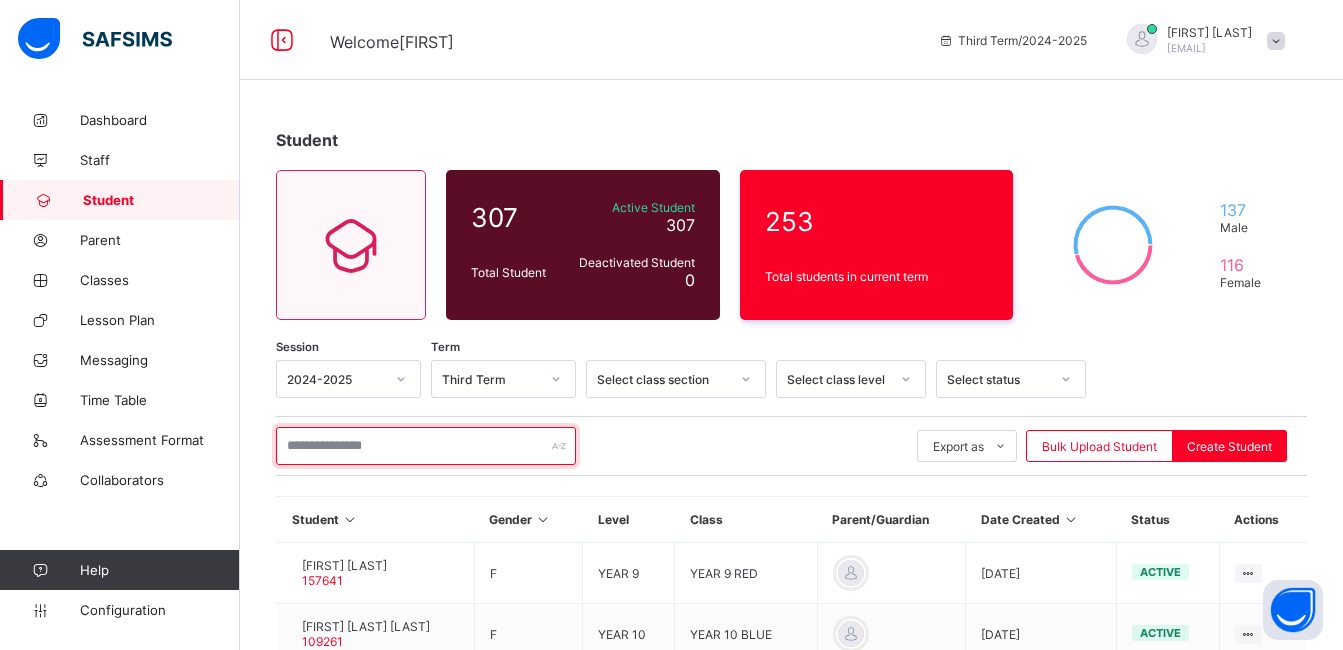 click at bounding box center [426, 446] 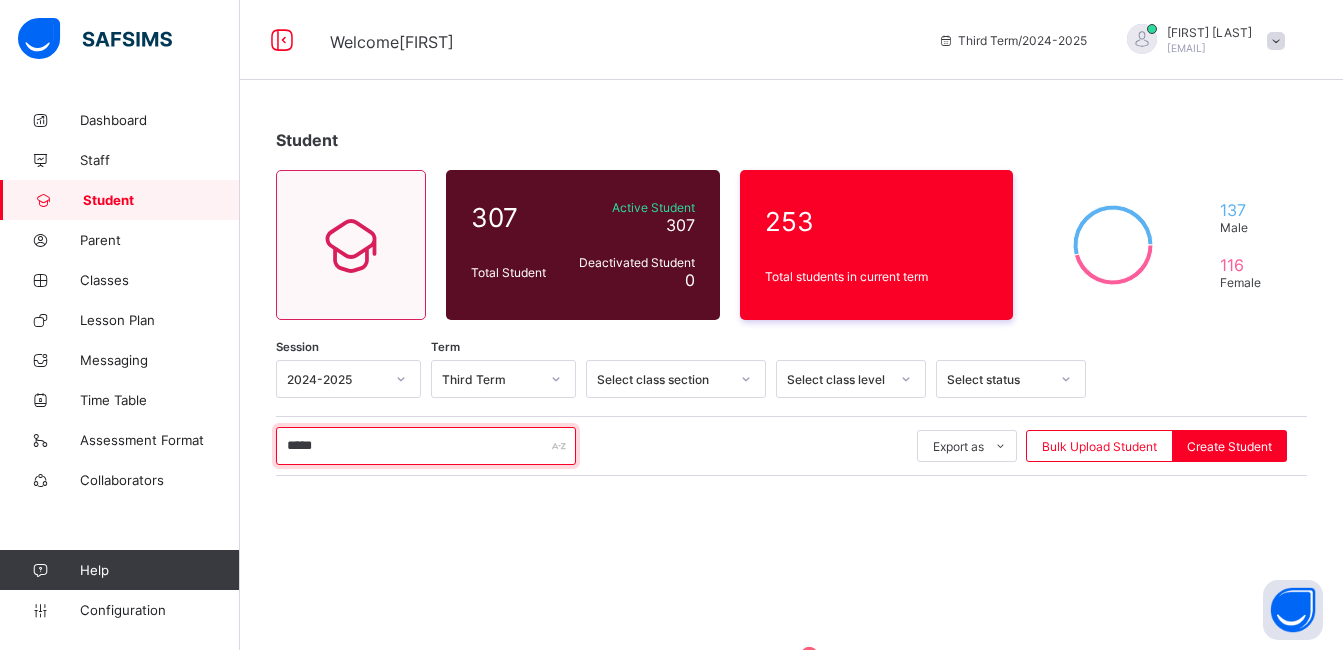 type on "*****" 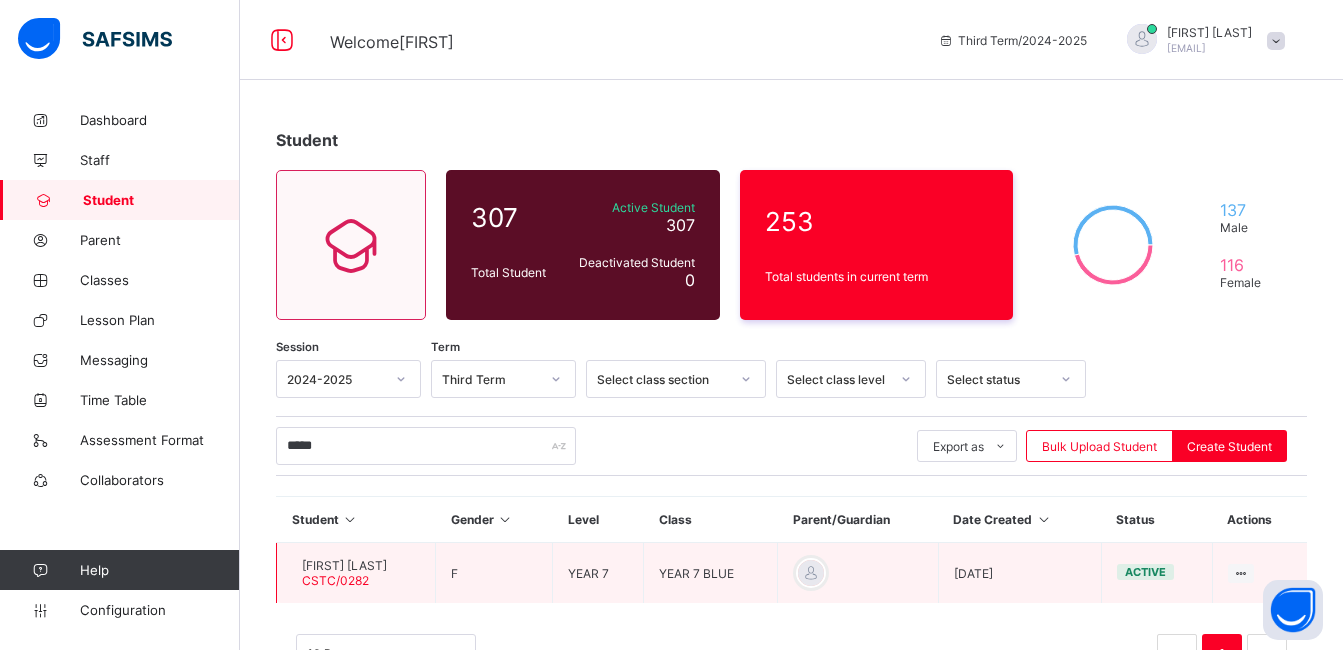 click on "[FIRST] [LAST]" at bounding box center [344, 565] 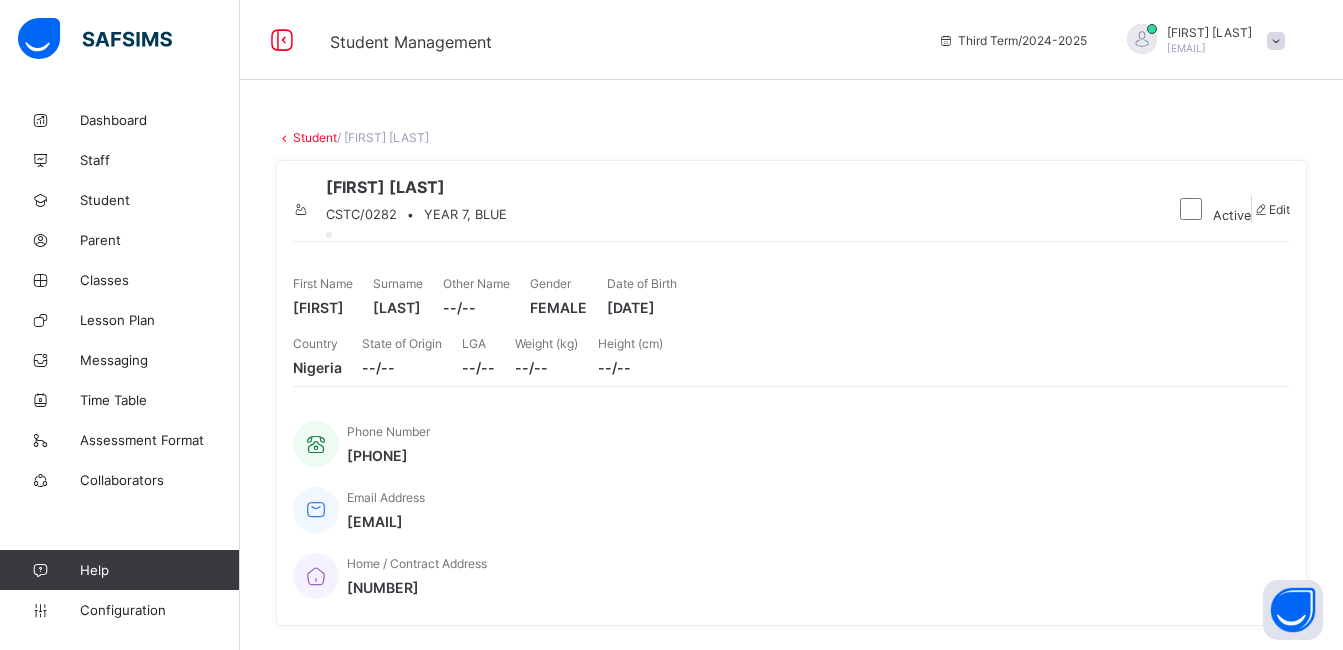 click at bounding box center (301, 209) 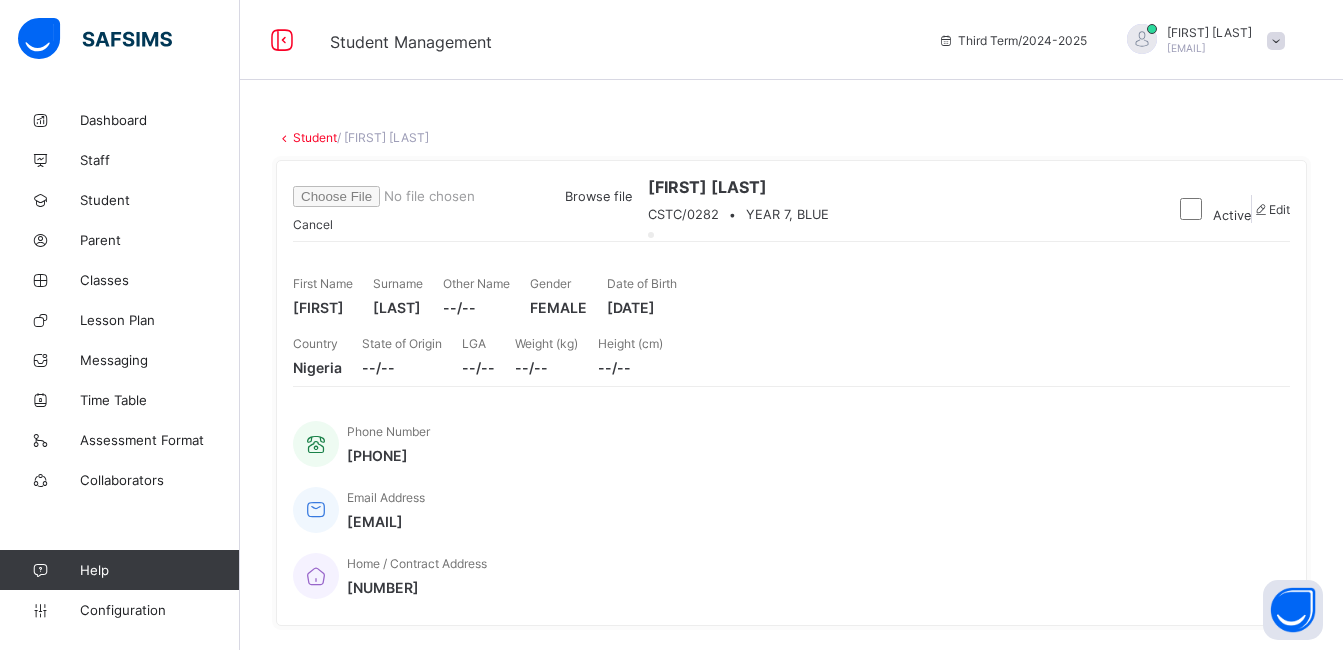 click on "Browse file" at bounding box center [598, 196] 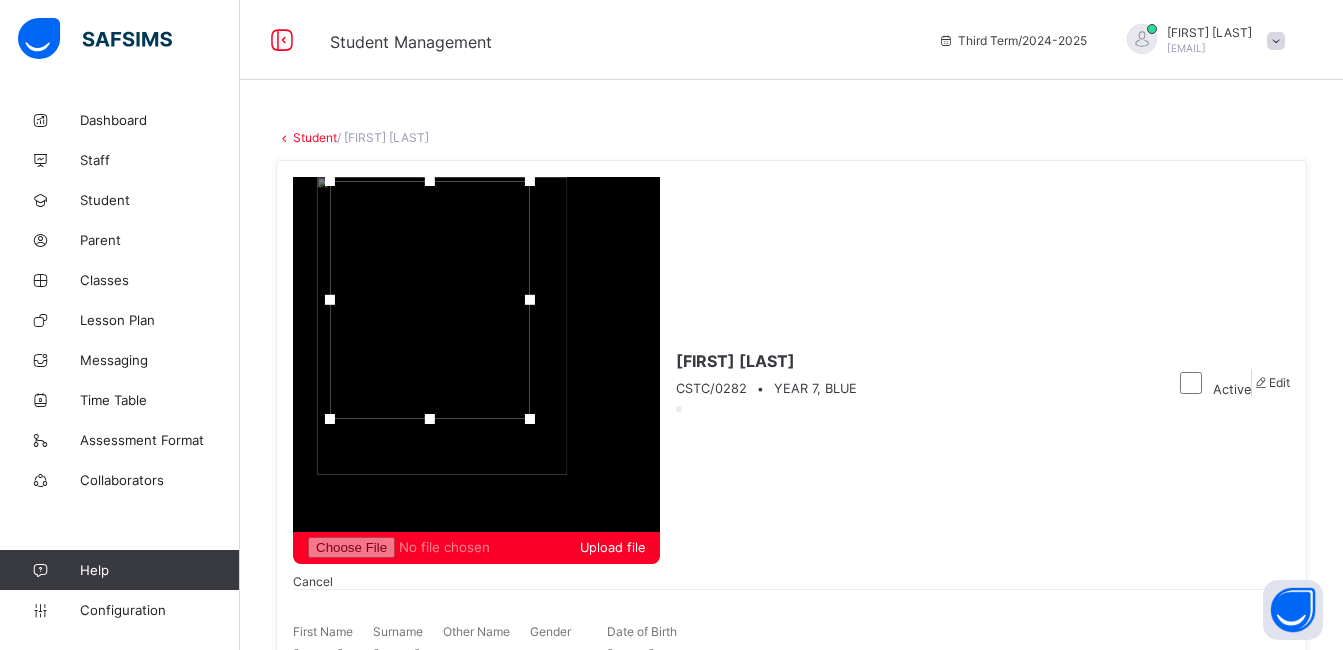 drag, startPoint x: 1222, startPoint y: 181, endPoint x: 1210, endPoint y: 155, distance: 28.635643 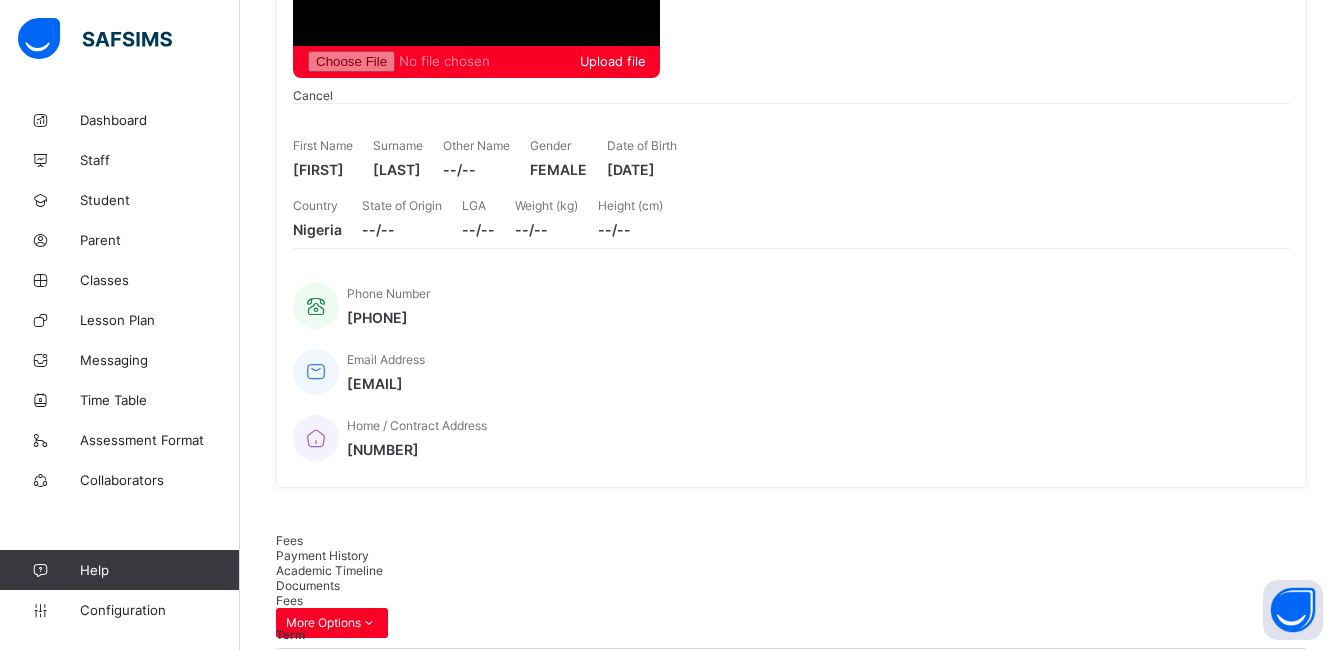 scroll, scrollTop: 568, scrollLeft: 0, axis: vertical 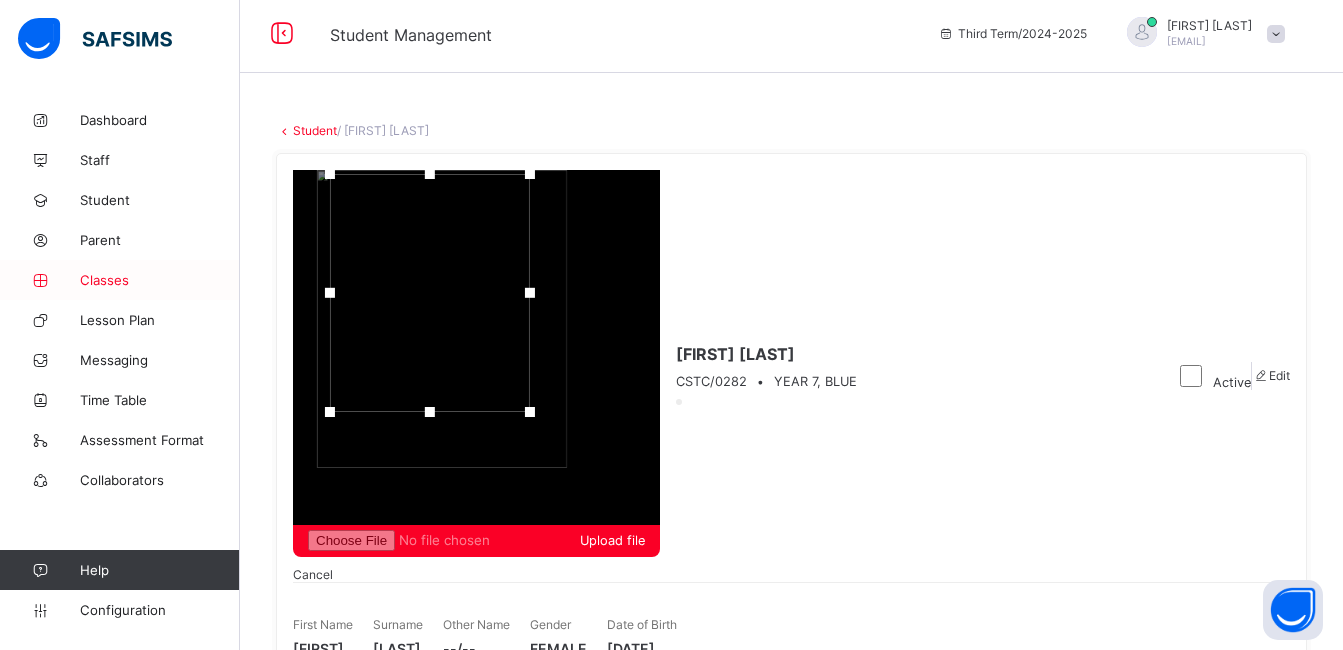 click on "Classes" at bounding box center [160, 280] 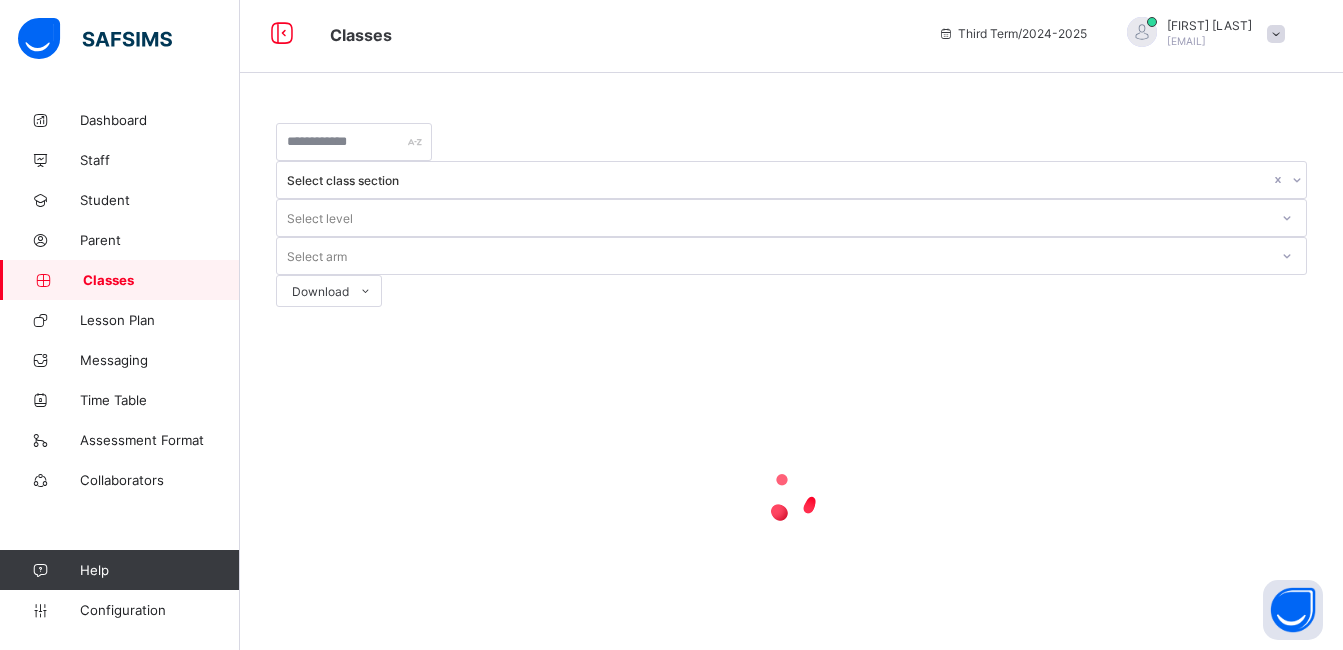 scroll, scrollTop: 0, scrollLeft: 0, axis: both 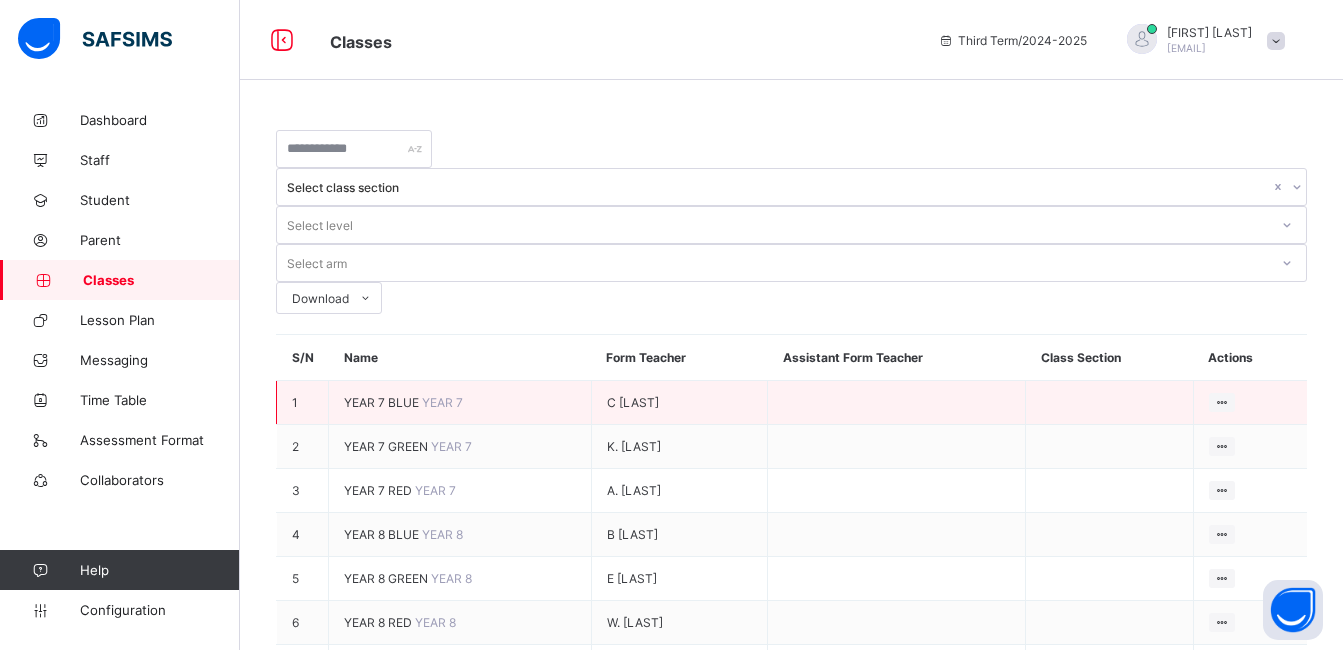 click on "YEAR 7   BLUE" at bounding box center (383, 402) 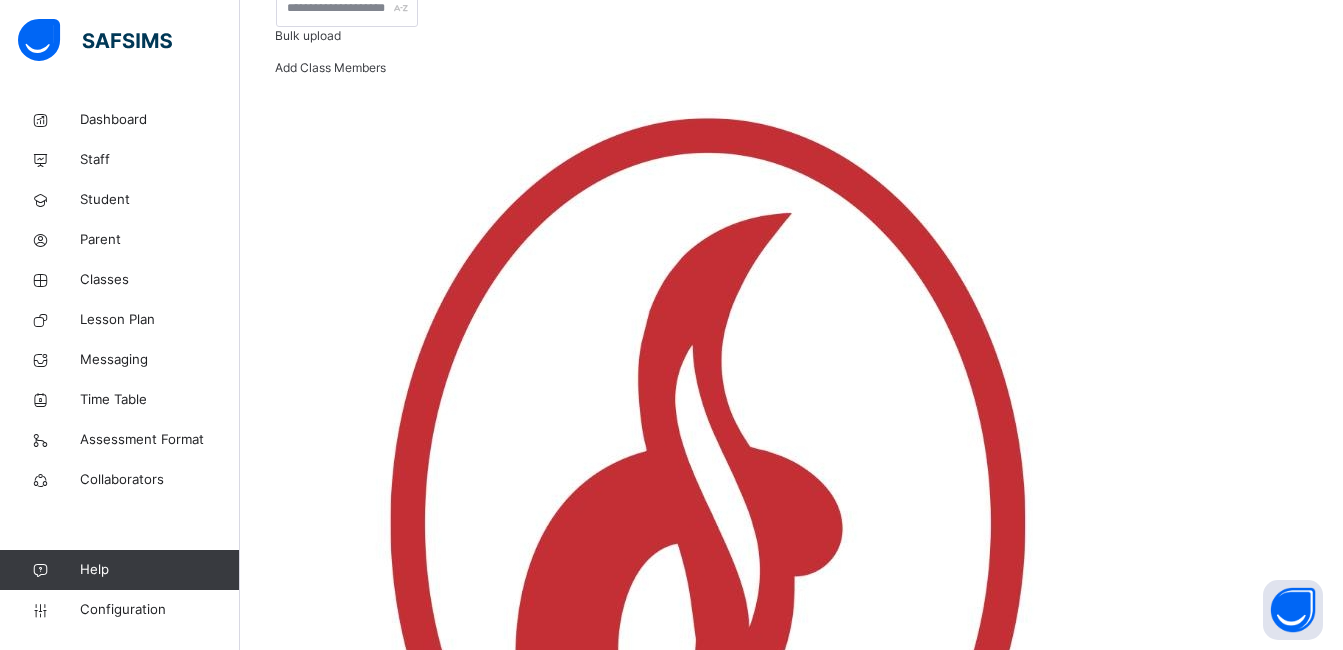 scroll, scrollTop: 480, scrollLeft: 0, axis: vertical 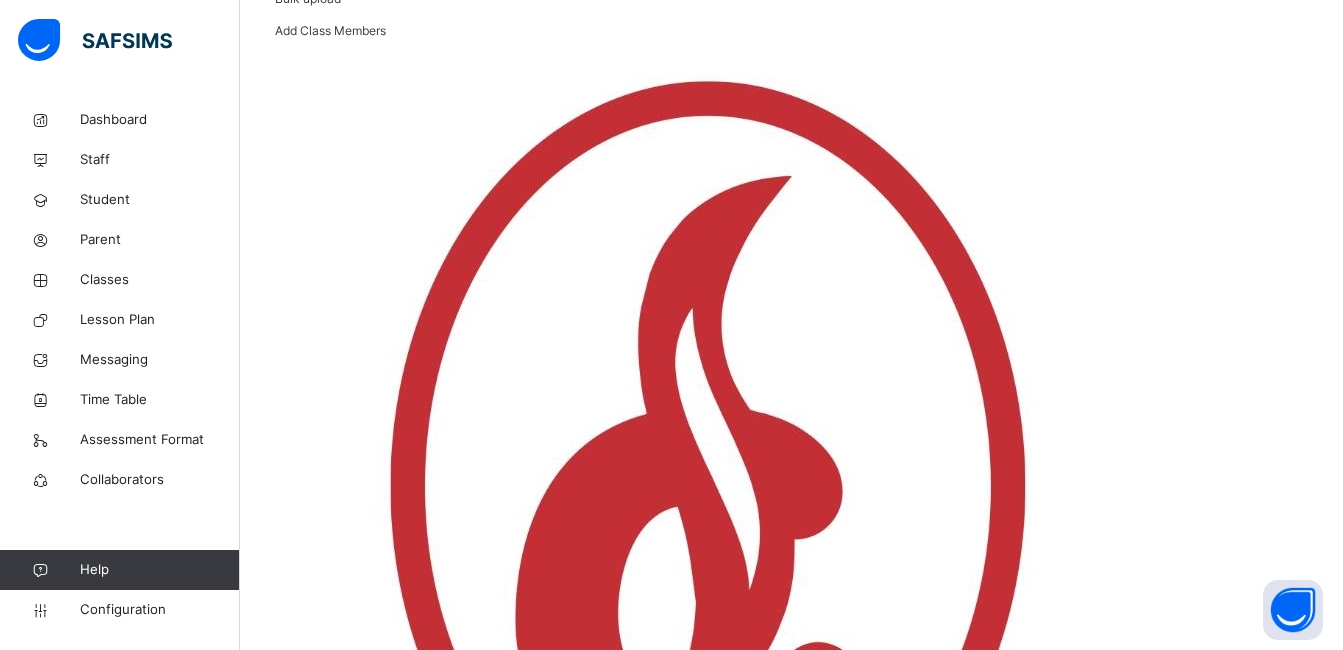 click on "View Profile" at bounding box center [921, 2512] 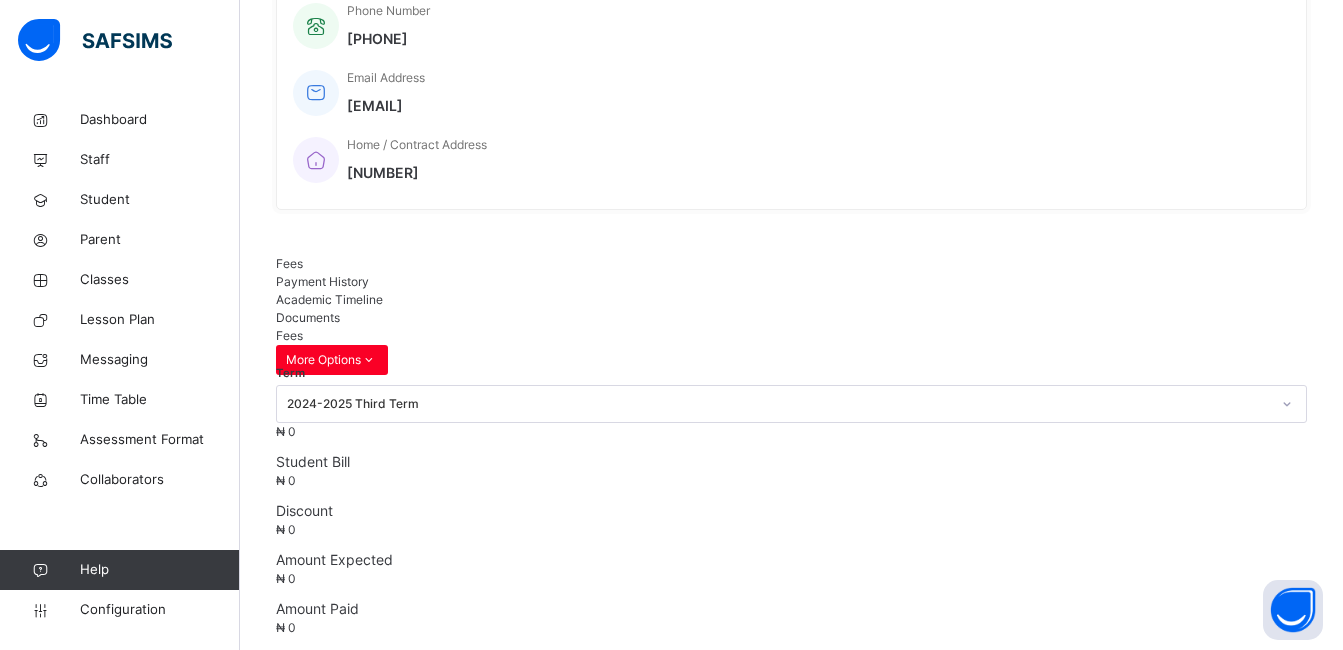 scroll, scrollTop: 480, scrollLeft: 0, axis: vertical 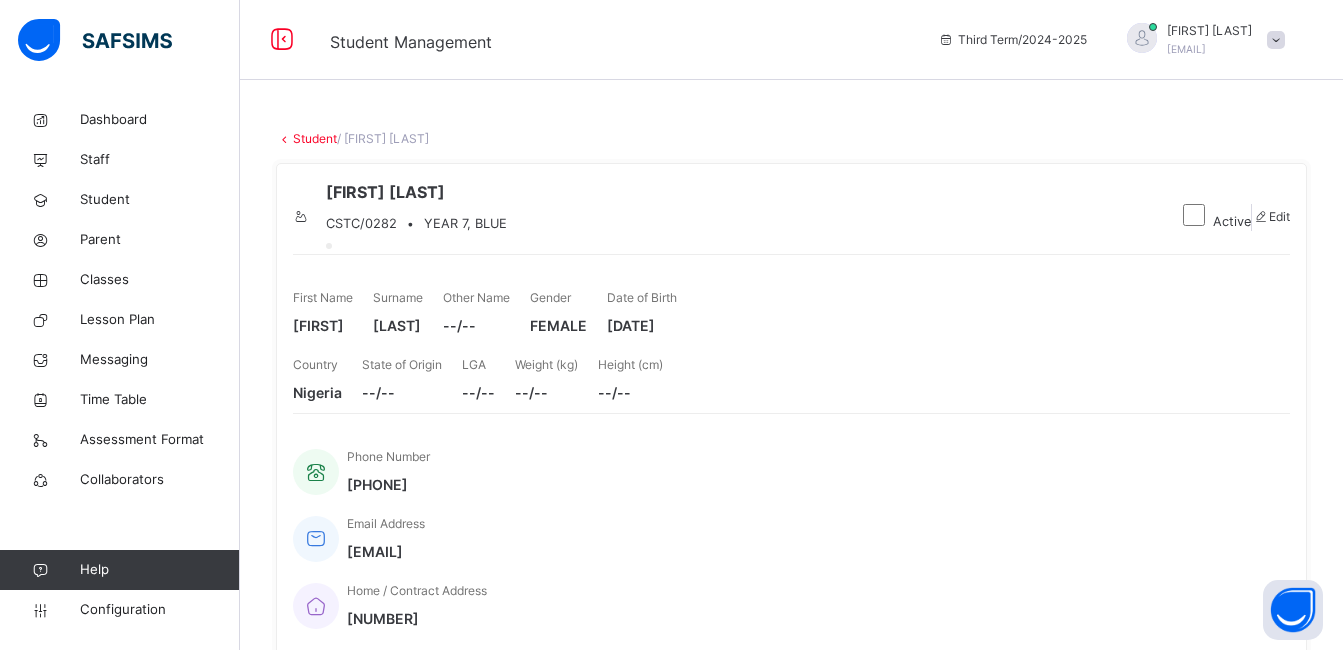 click at bounding box center (301, 216) 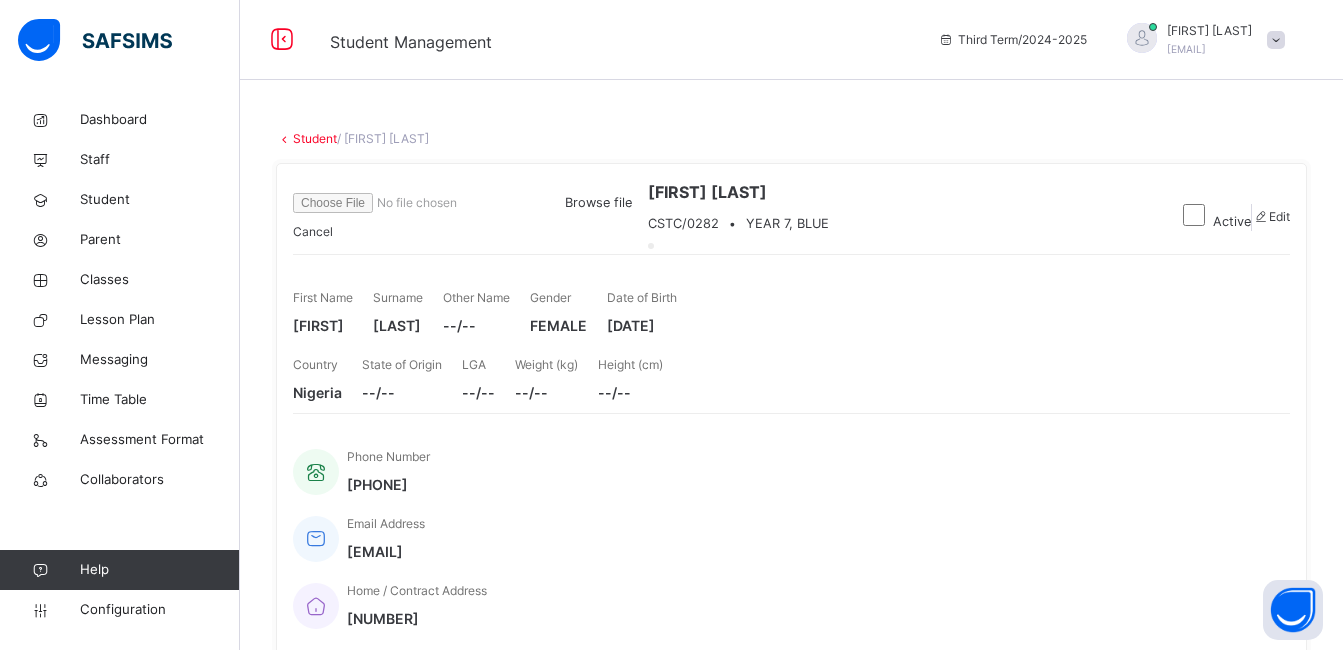 click on "Browse file" at bounding box center (598, 202) 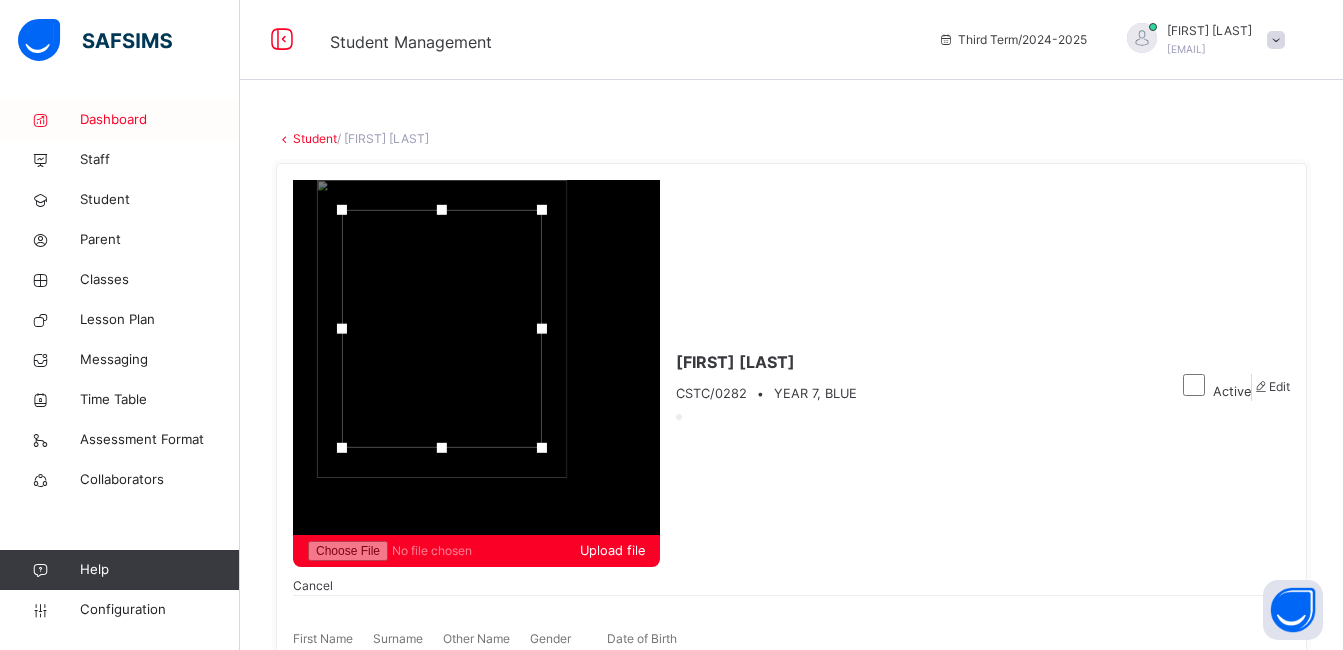 click on "Dashboard" at bounding box center (160, 120) 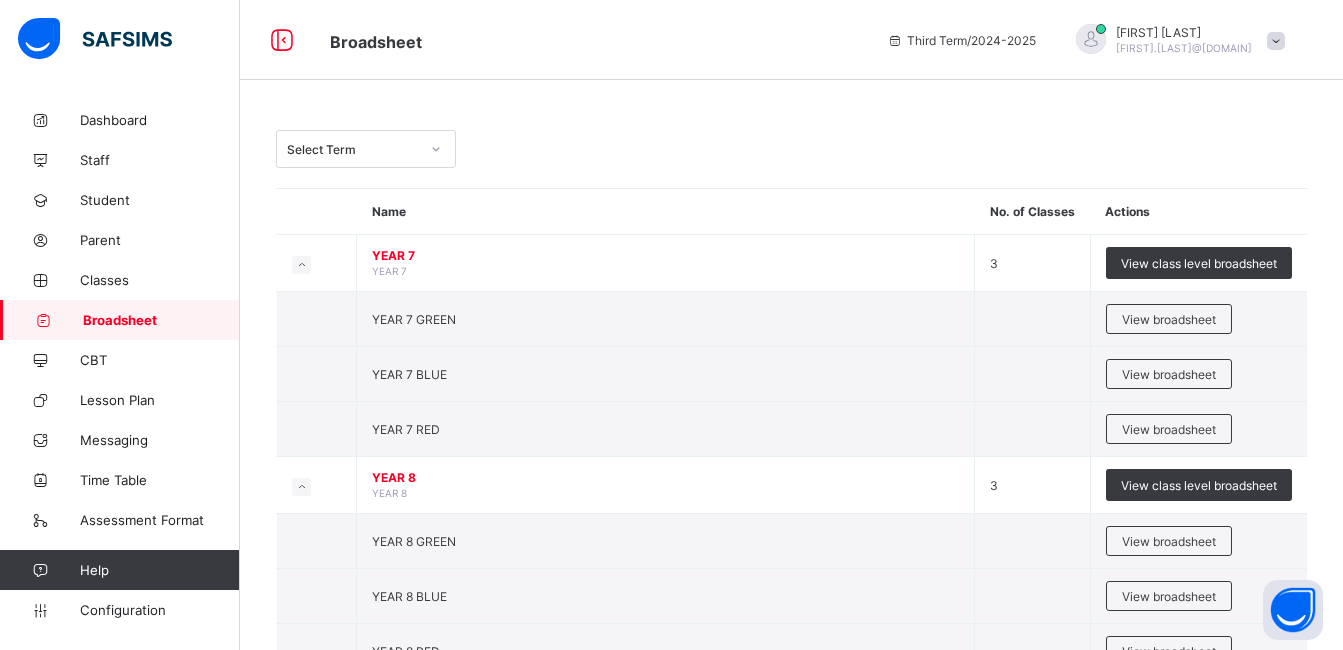scroll, scrollTop: 0, scrollLeft: 0, axis: both 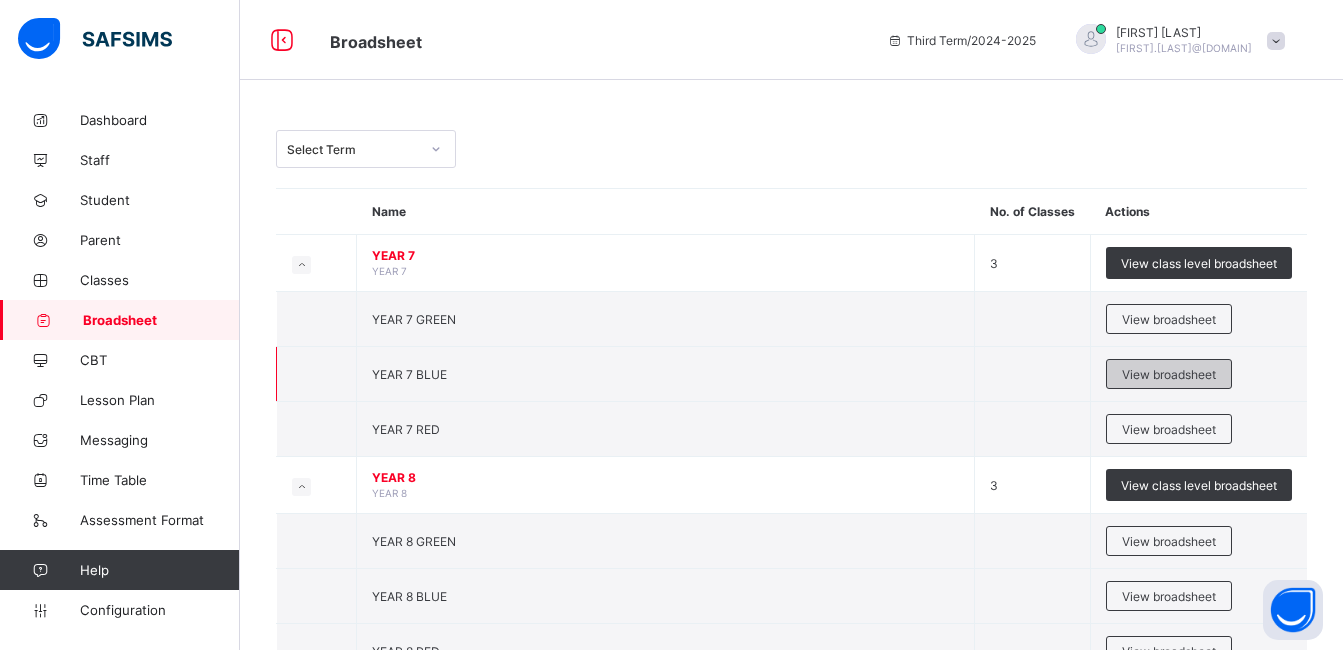 click on "View broadsheet" at bounding box center [1169, 374] 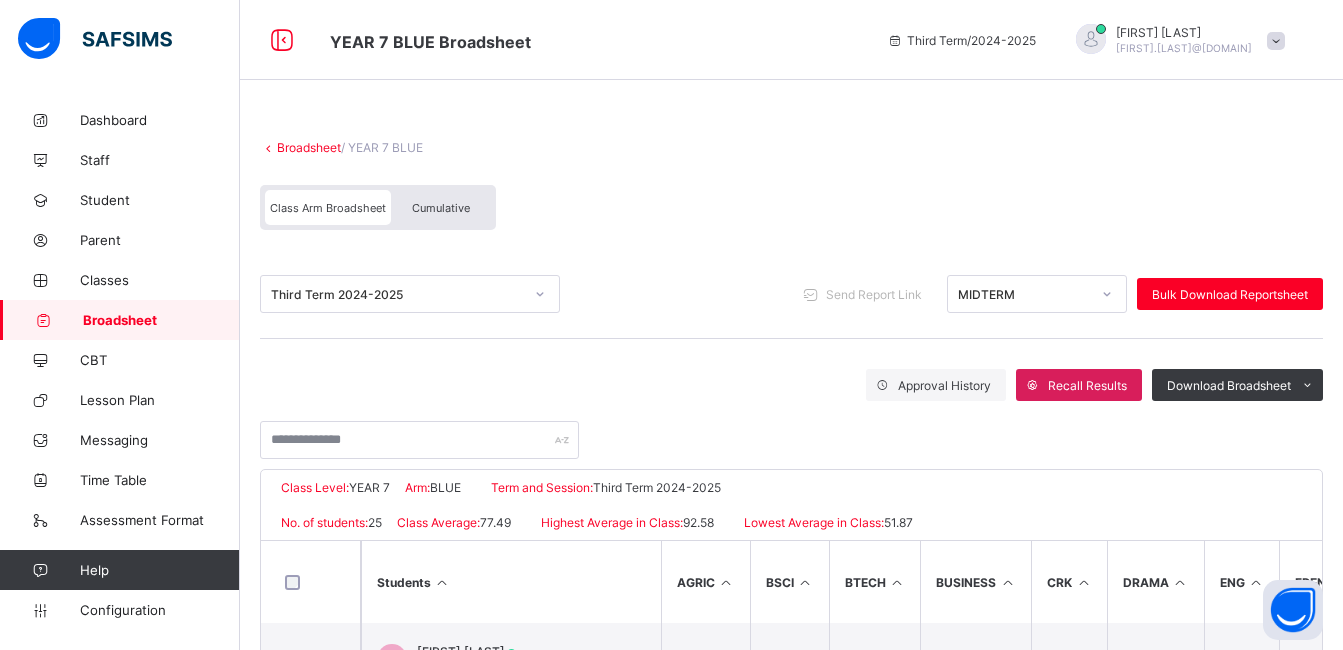 click on "Cumulative" at bounding box center [441, 207] 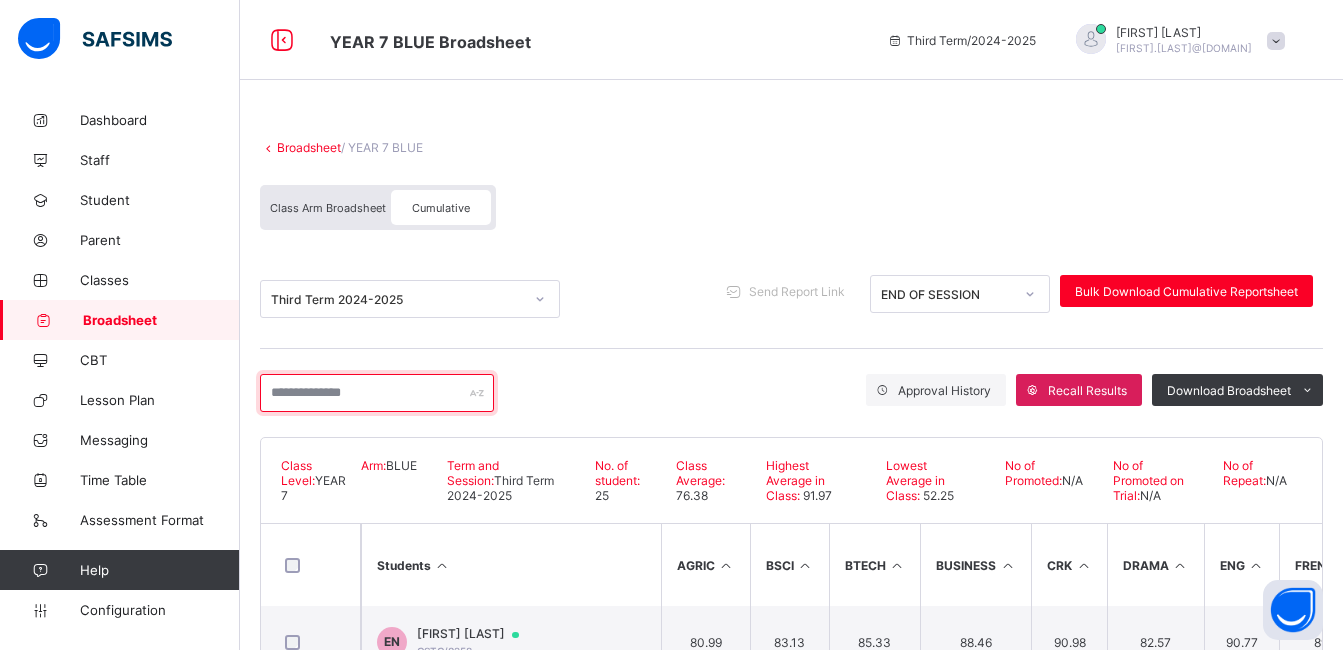 click at bounding box center [377, 393] 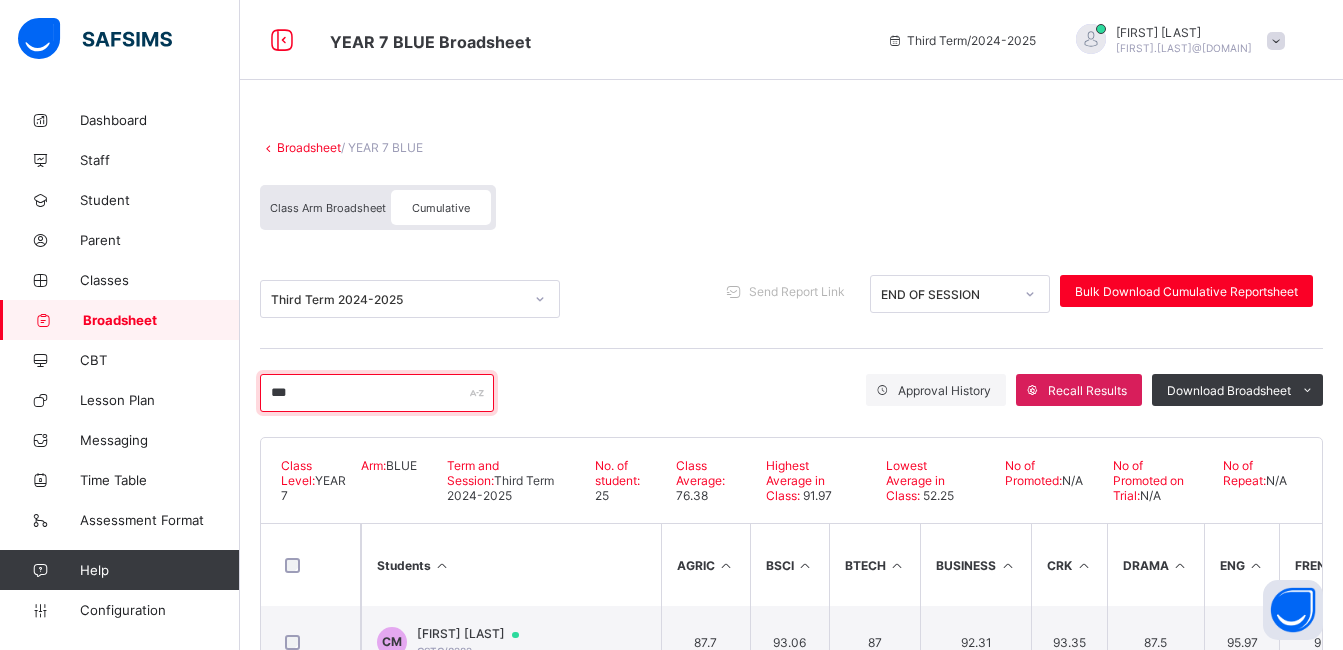 type on "*****" 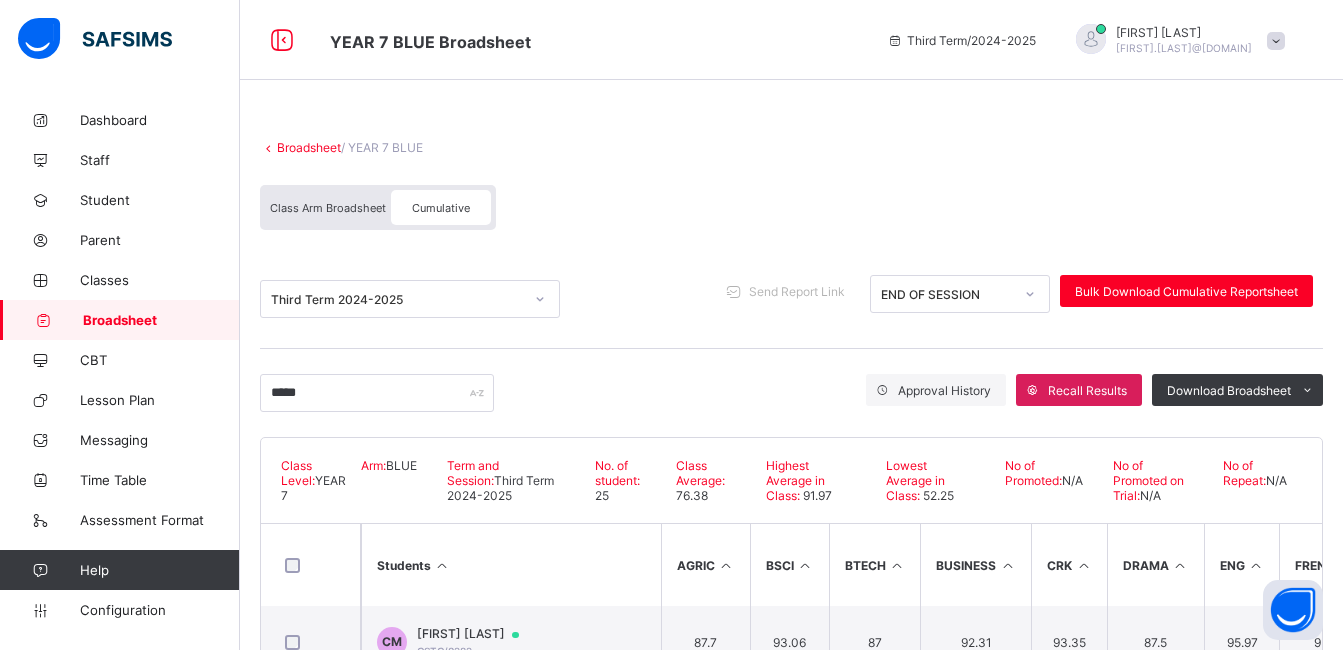 click on "Broadsheet  / YEAR 7 BLUE Class Arm Broadsheet Cumulative" at bounding box center [791, 185] 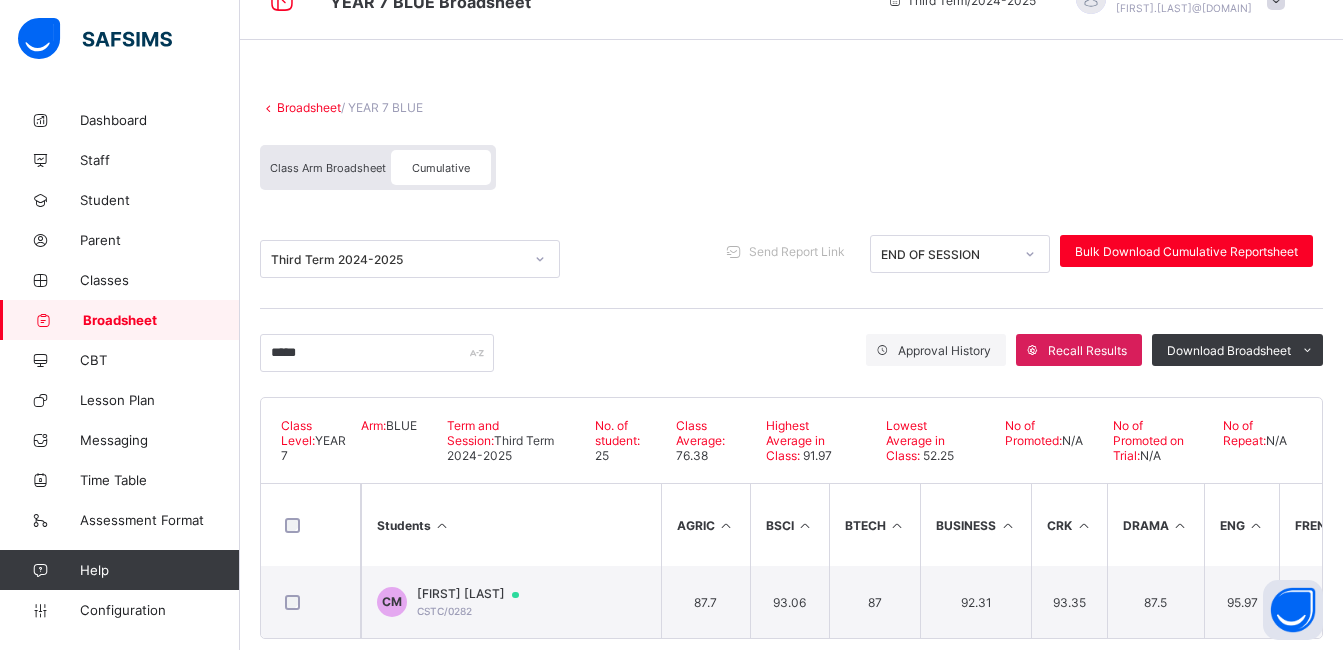 scroll, scrollTop: 77, scrollLeft: 0, axis: vertical 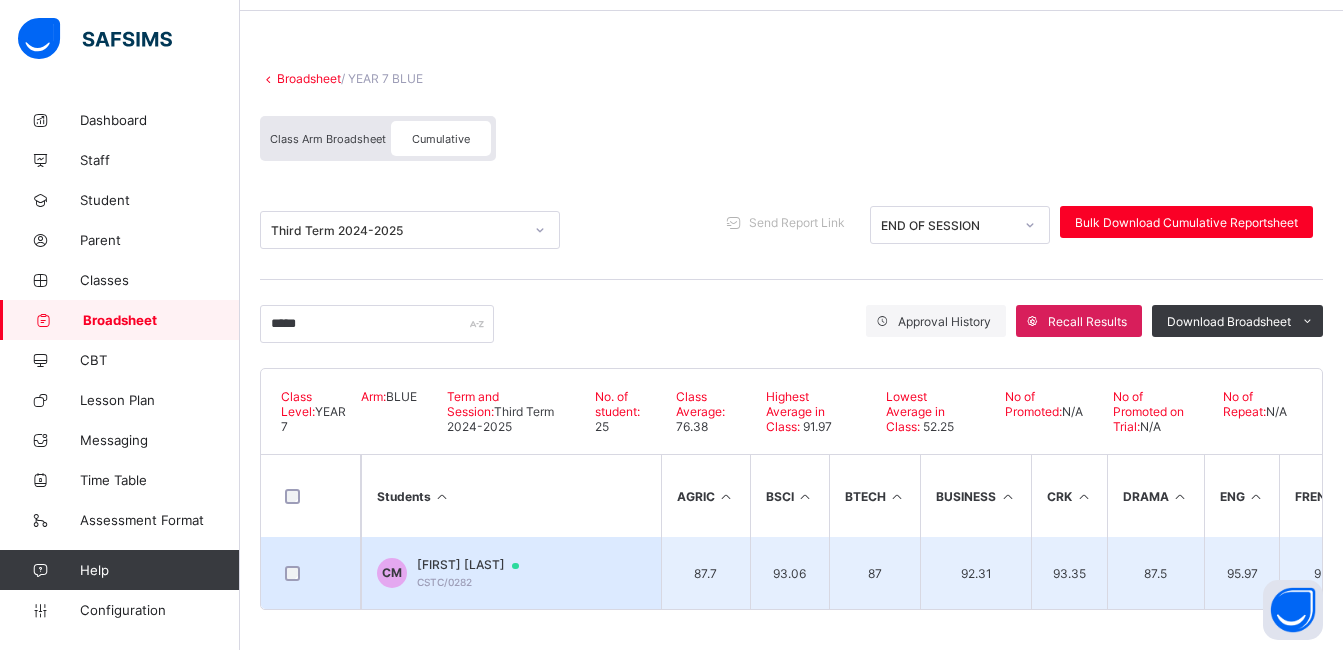 click on "[FIRST] [LAST]" at bounding box center [477, 565] 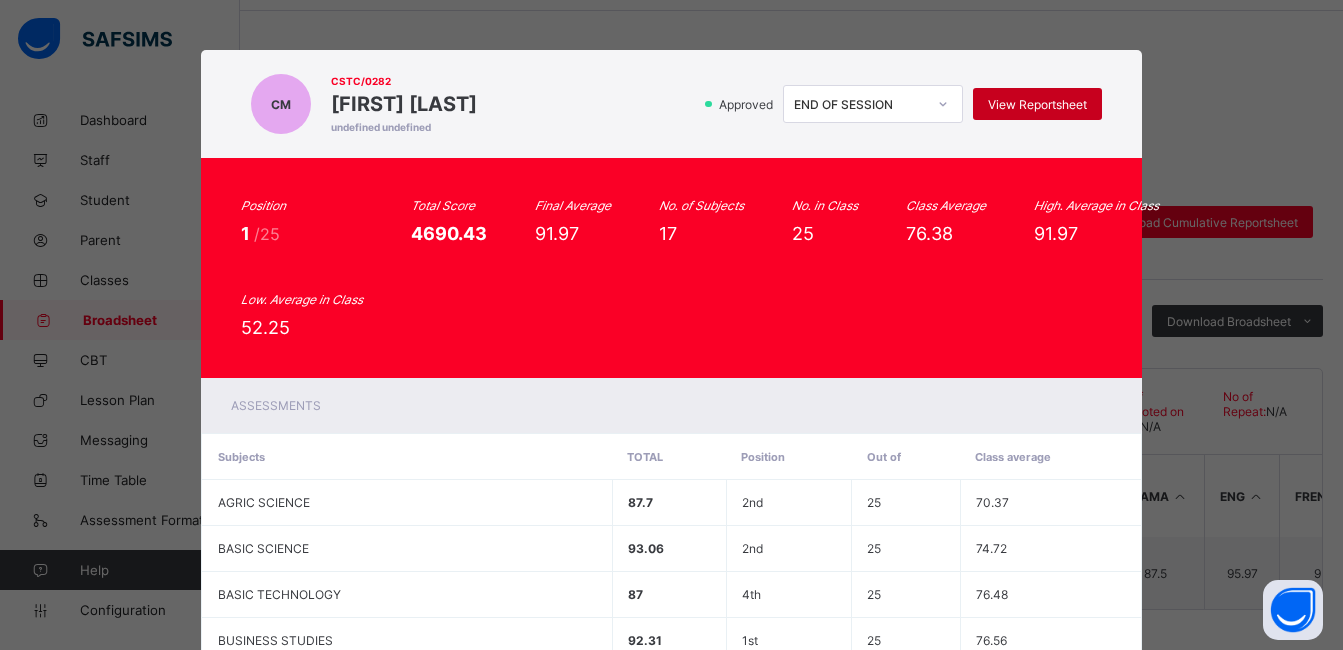 click on "View Reportsheet" at bounding box center (1037, 104) 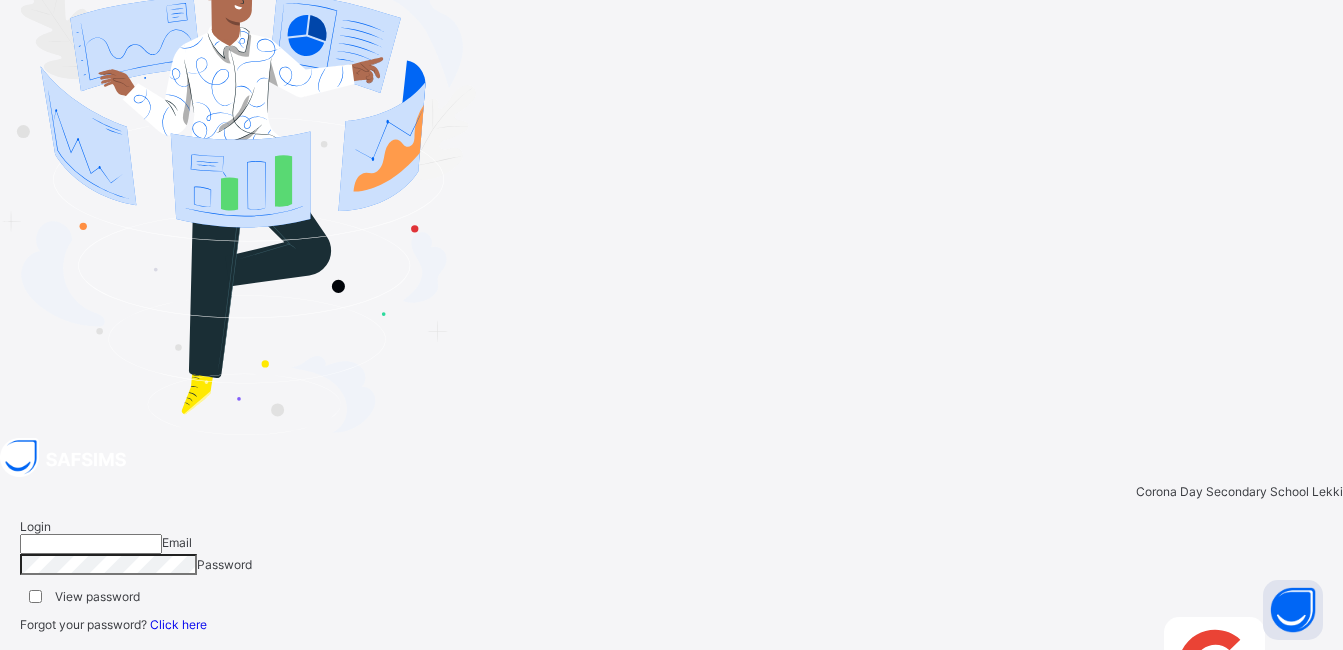 type on "**********" 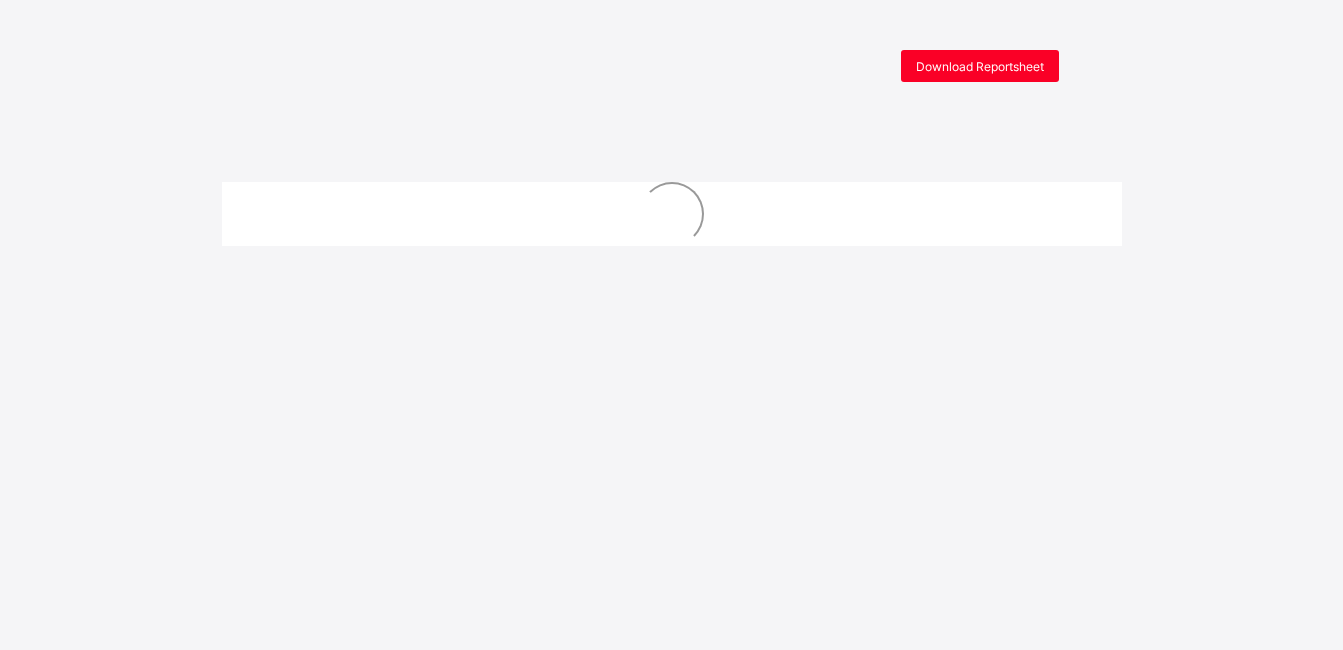 scroll, scrollTop: 0, scrollLeft: 0, axis: both 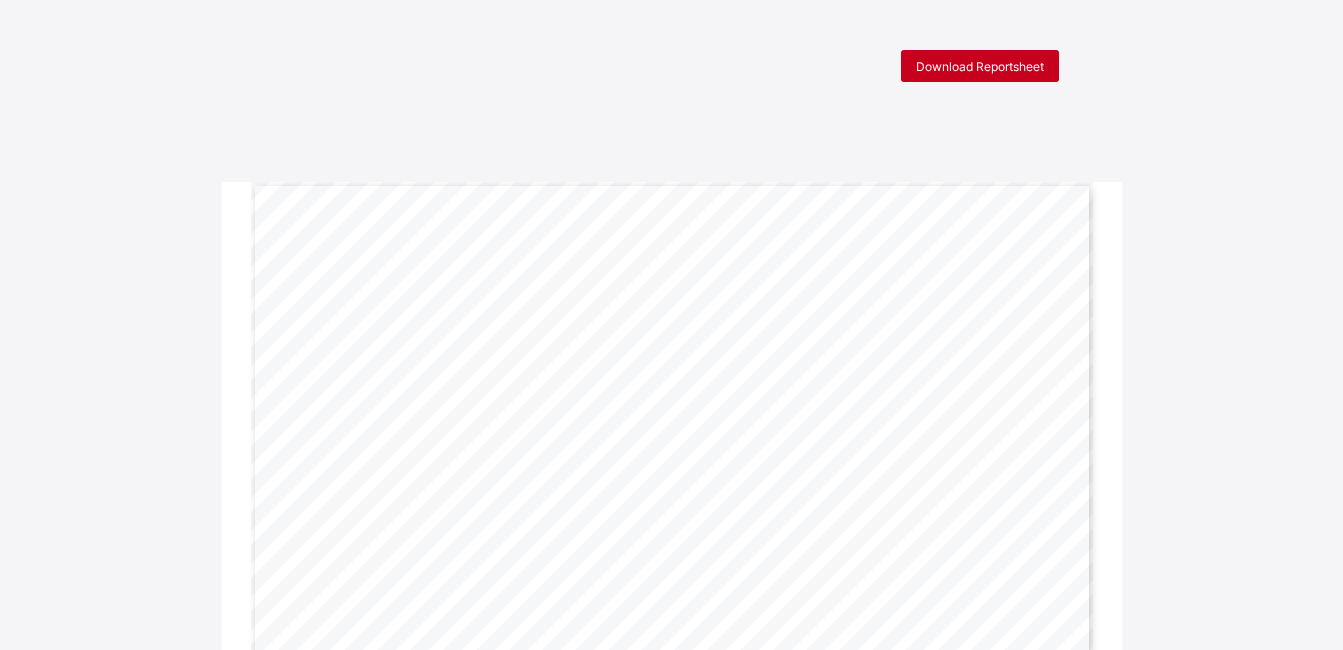 click on "Download Reportsheet" at bounding box center (980, 66) 